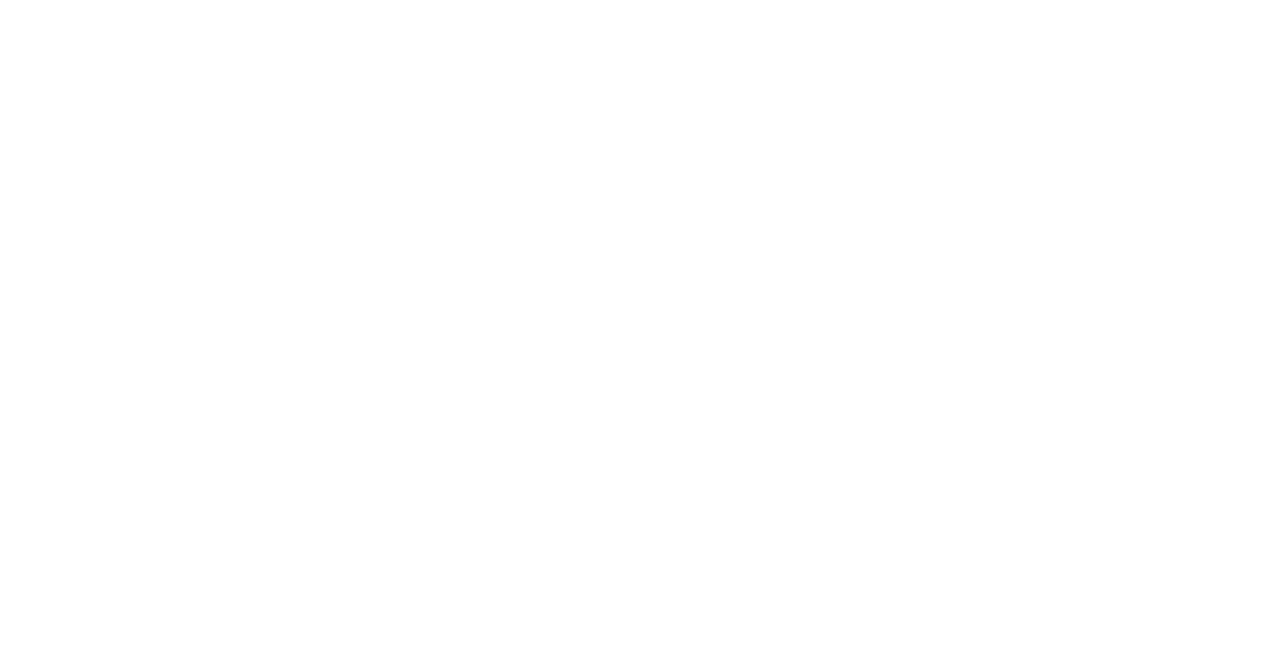 scroll, scrollTop: 0, scrollLeft: 0, axis: both 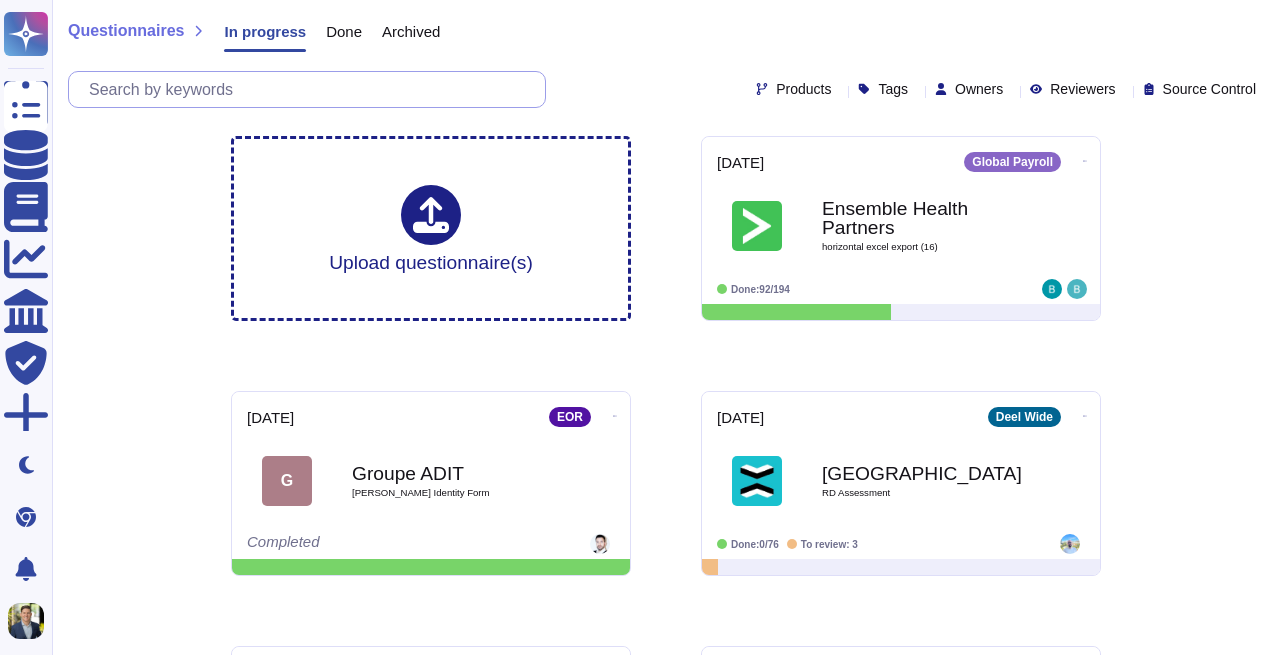 click at bounding box center (312, 89) 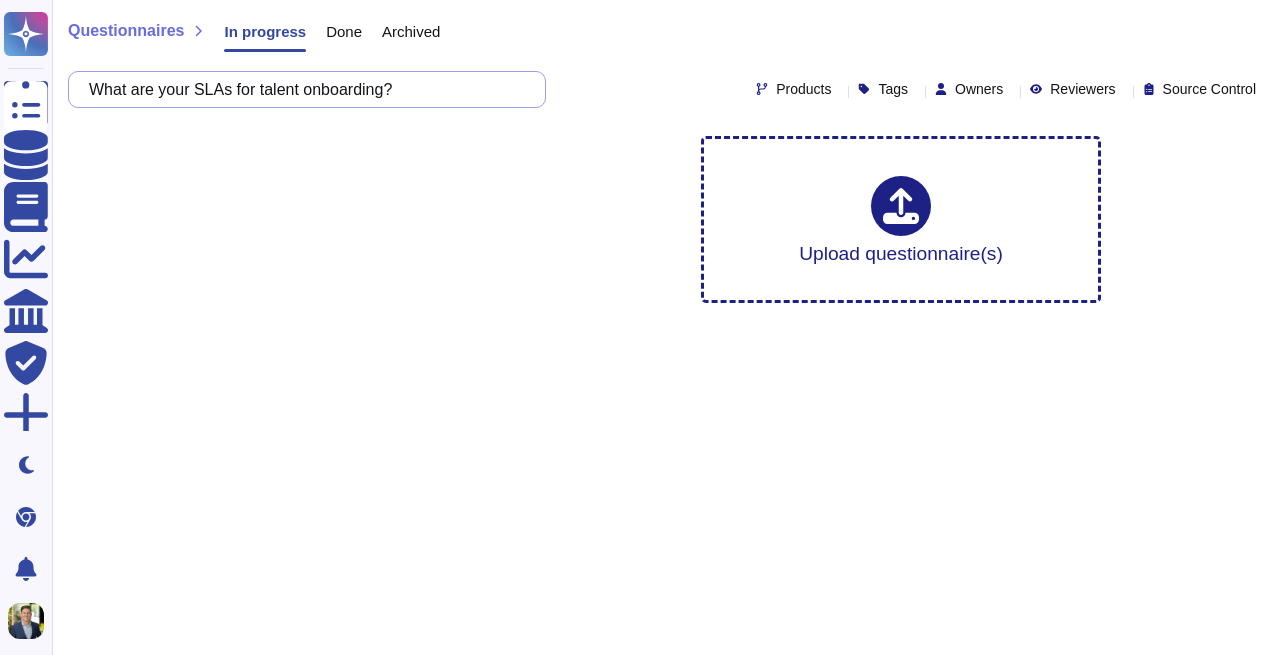 type on "What are your SLAs for talent onboarding?" 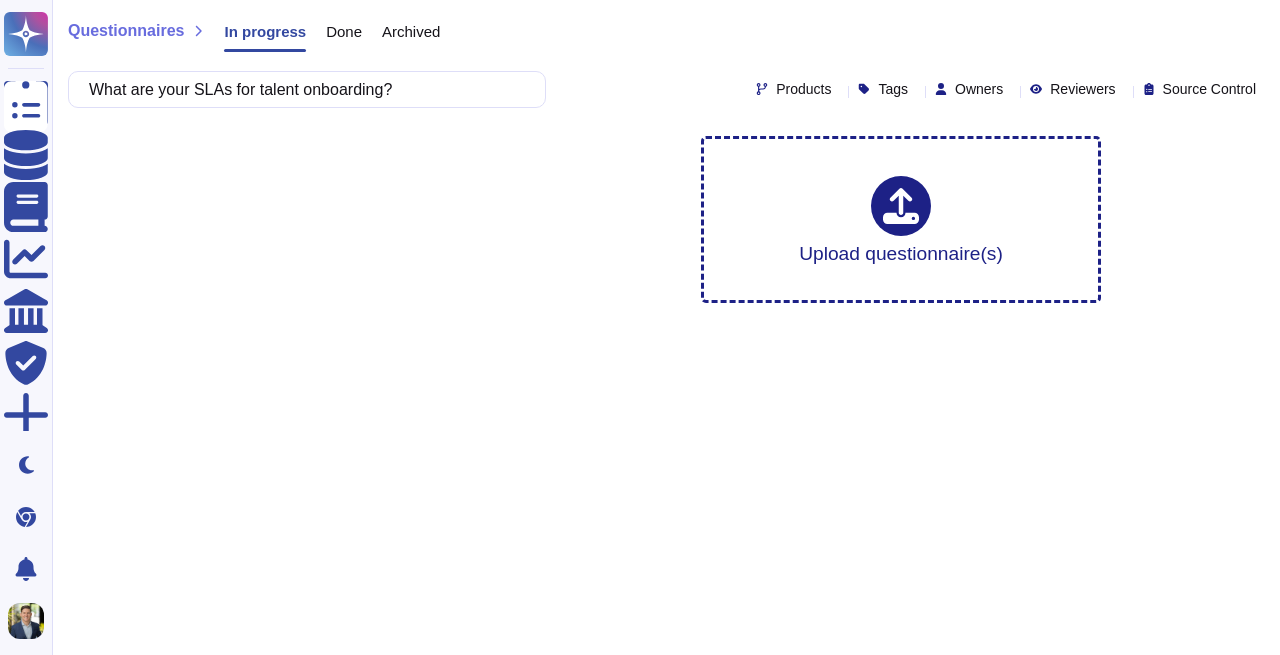 click on "Questionnaires Knowledge Base Documents Analytics CAIQ / SIG Trust Center More Dark mode Chrome Extension Notifications Profile Questionnaires In progress Done Archived What are your SLAs for talent onboarding? Products Tags Owners Reviewers Source Control Upload questionnaire(s)" at bounding box center [640, 234] 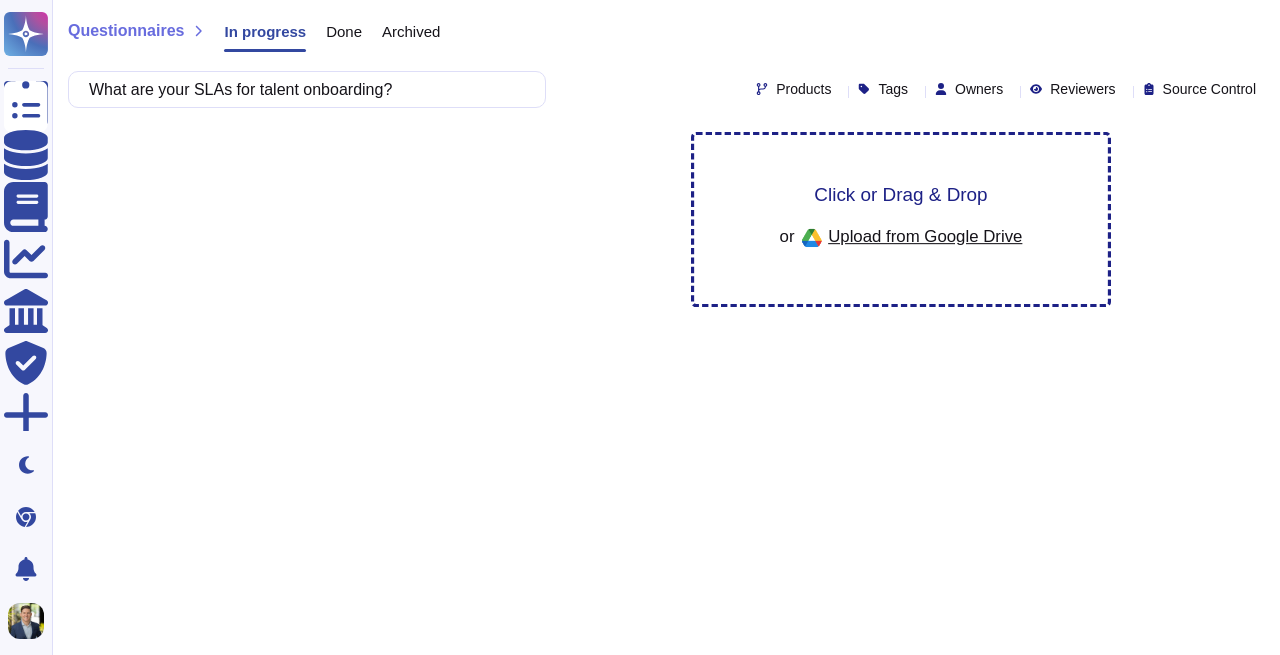 click on "Upload from Google Drive" at bounding box center (925, 236) 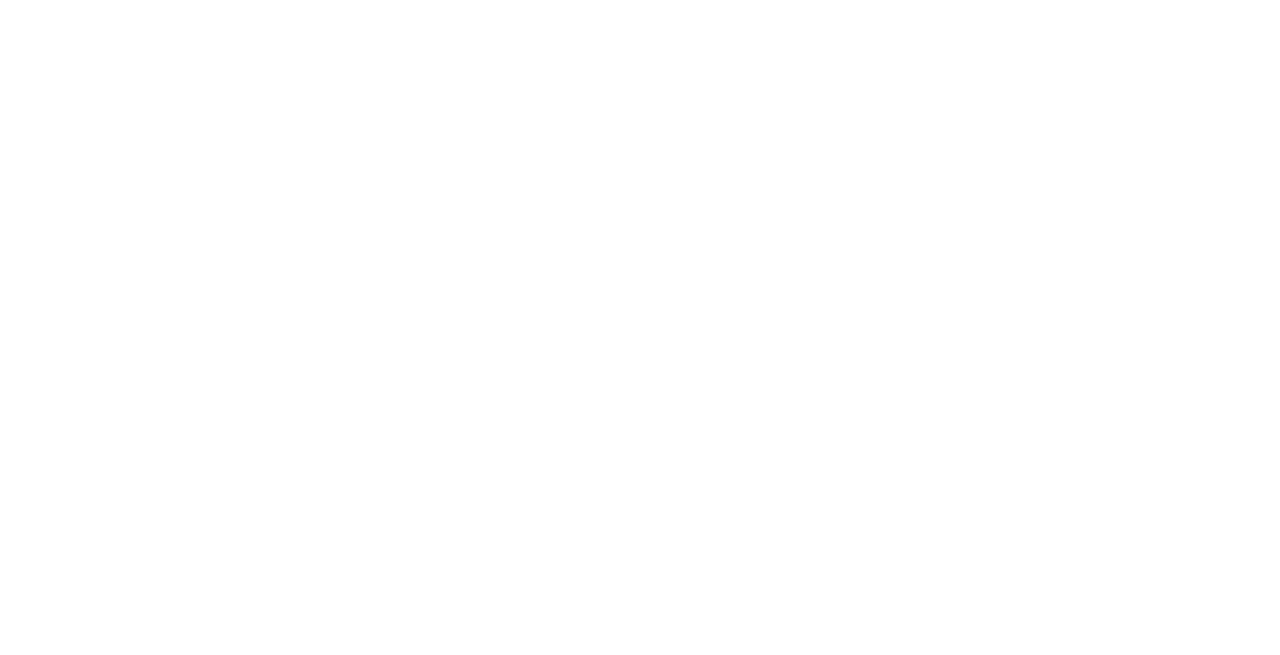 scroll, scrollTop: 0, scrollLeft: 0, axis: both 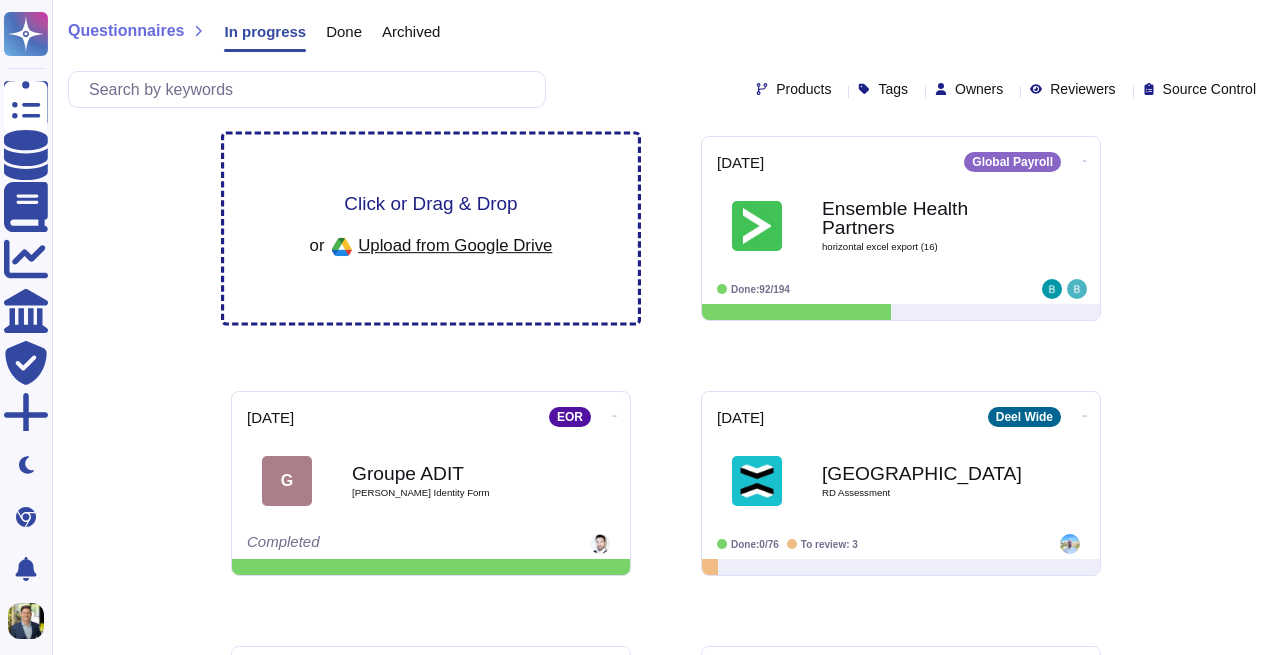 click on "Upload from Google Drive" at bounding box center (455, 245) 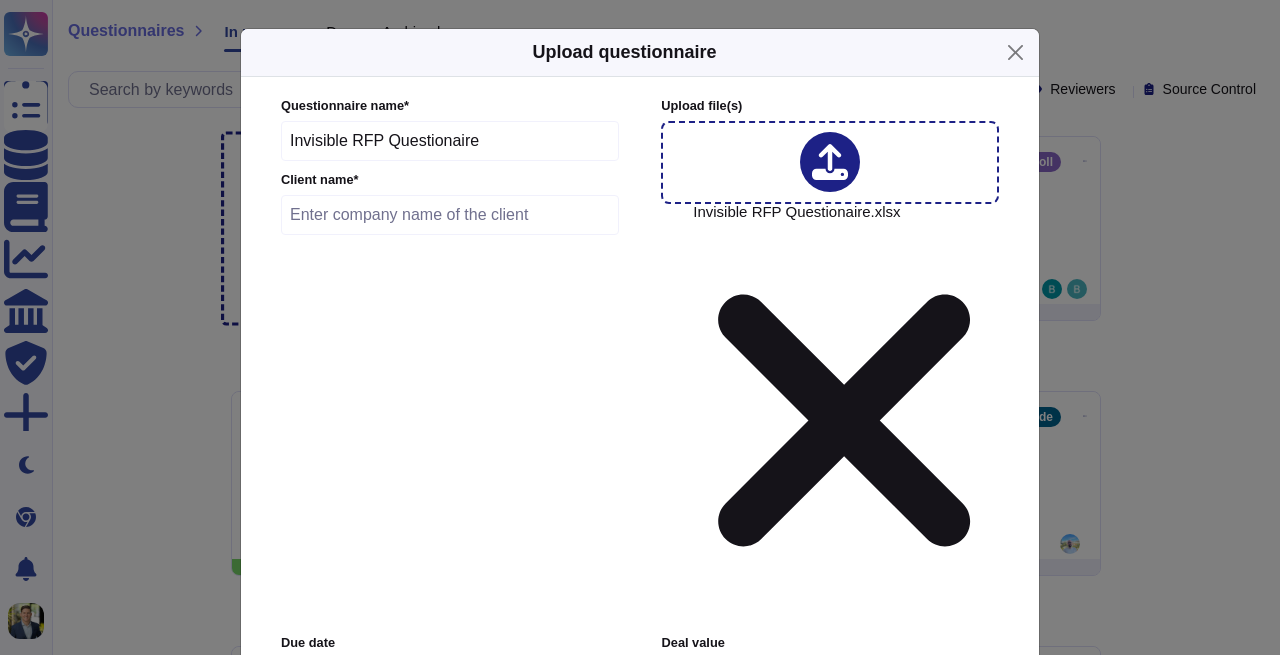 click at bounding box center [449, 679] 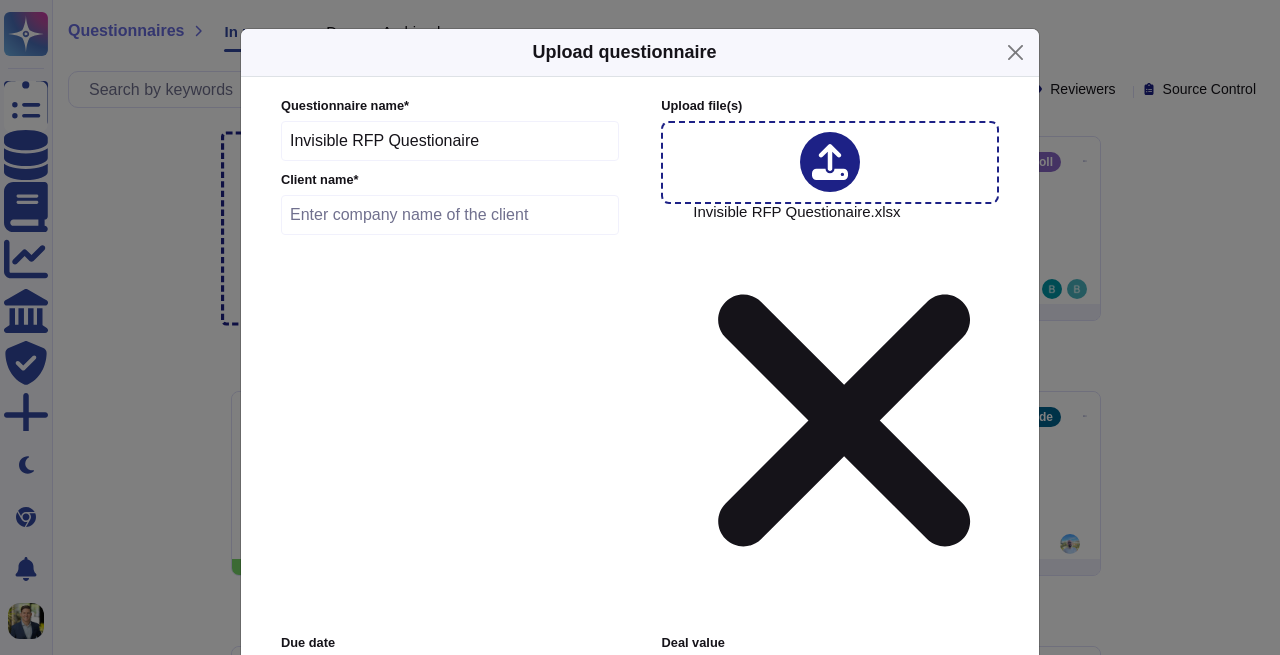 click at bounding box center [830, 677] 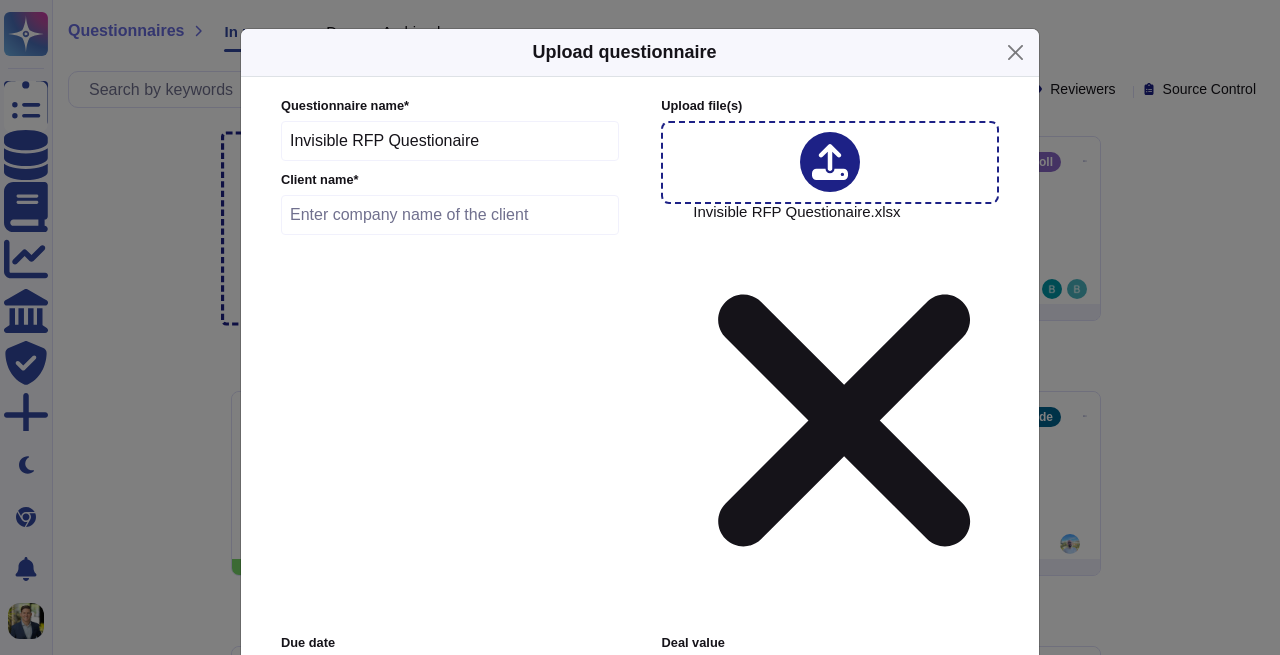 click on "Due date [DATE] Deal value 100000 Product [PERSON_NAME] Wide Reviewers Users Tags Tags" at bounding box center (640, 743) 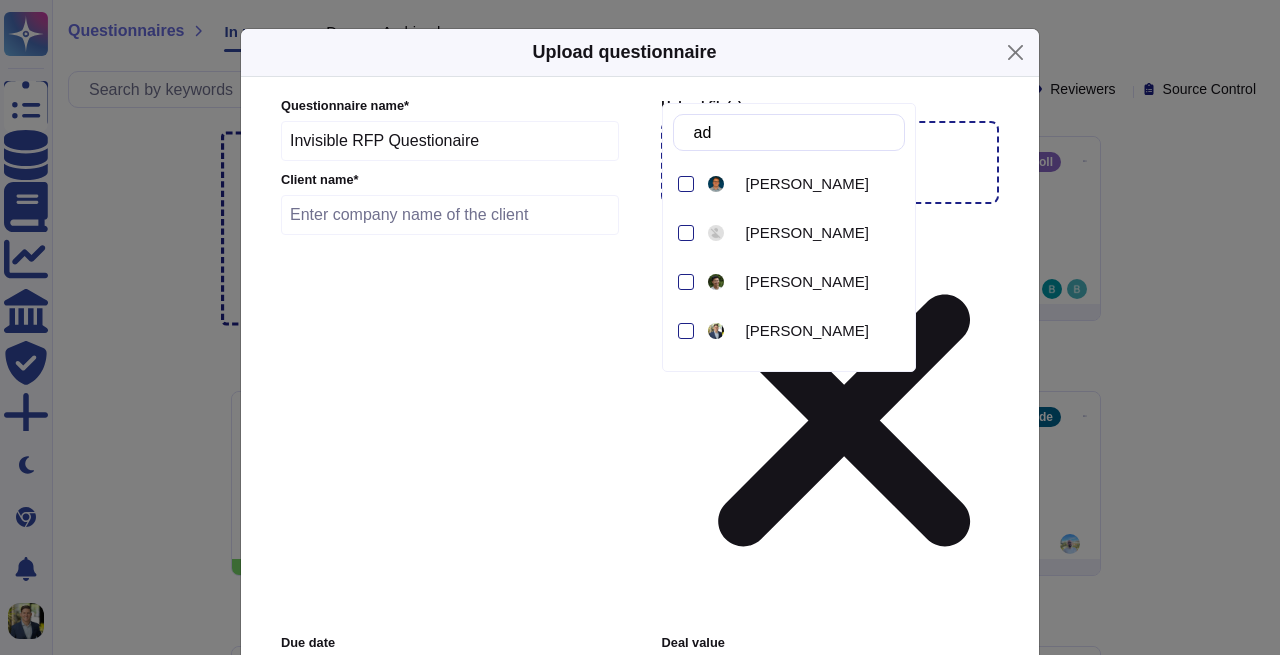 type on "ada" 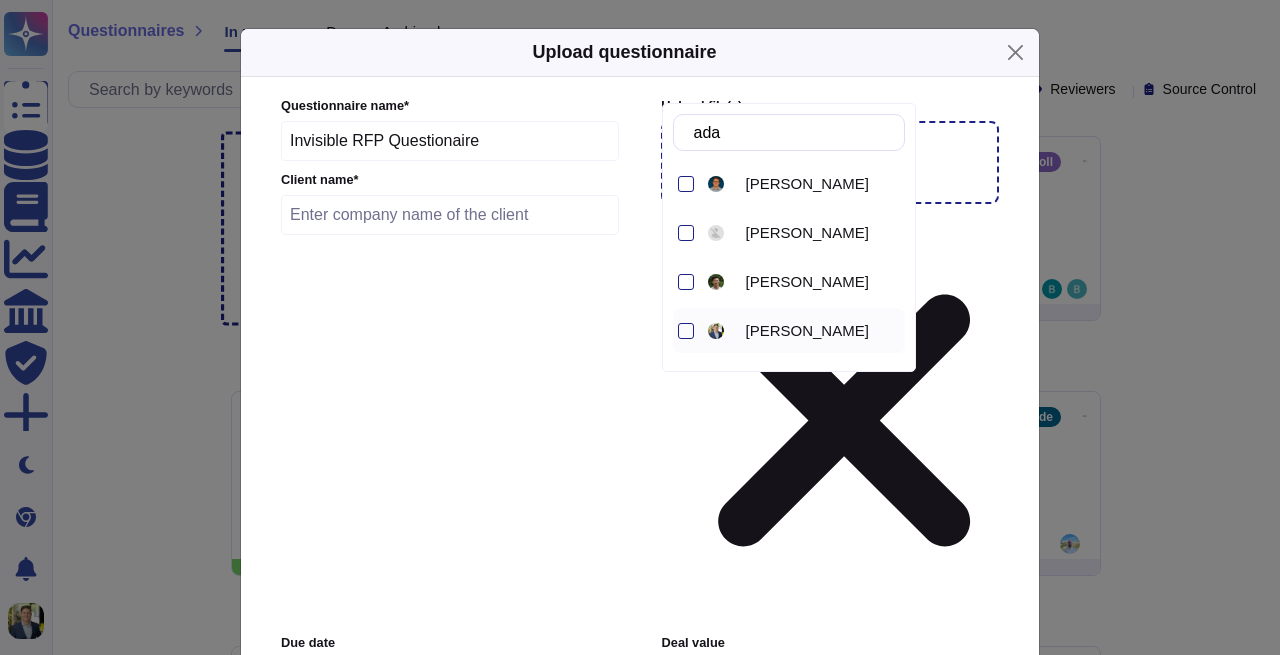click on "[PERSON_NAME]" at bounding box center [807, 331] 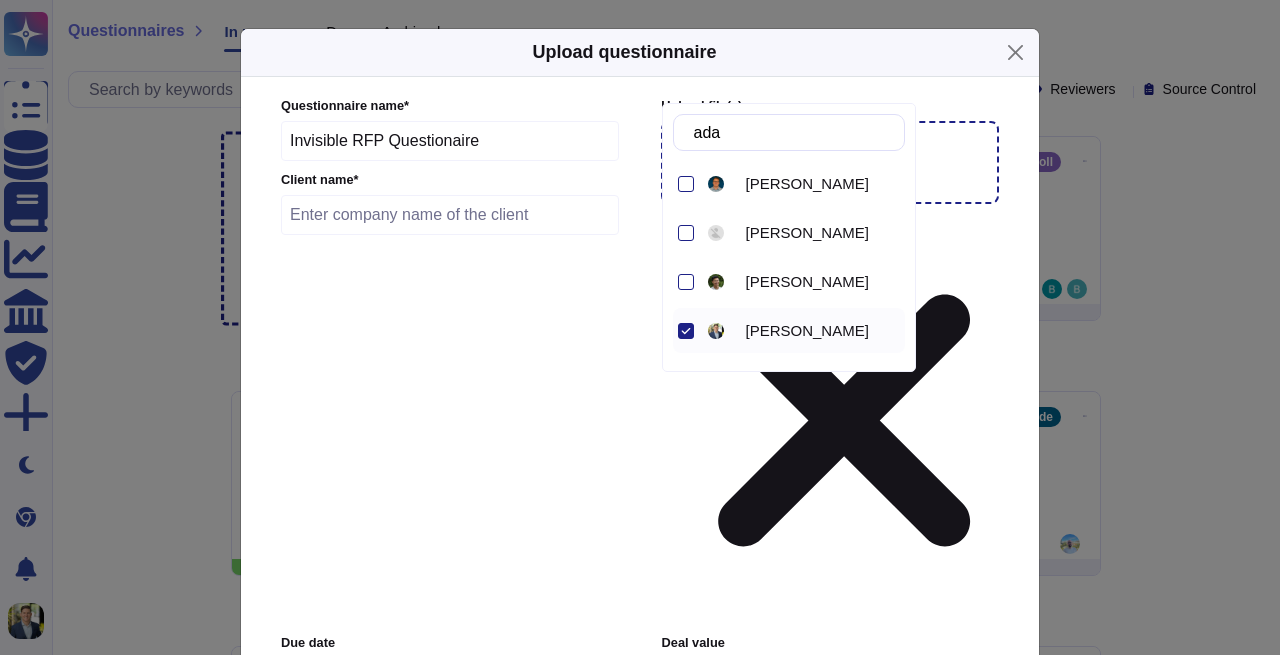 click on "Questionnaire name * Invisible RFP Questionaire Client name *     Upload file (s) Invisible RFP Questionaire.xlsx     Due date [DATE] Deal value 100000 Product [PERSON_NAME] Wide Reviewers [PERSON_NAME] Tags Tags More options Automatically format file when possible Automatically assign teams on questions Keep existing answers from the file Require a review of existing answers (recommended for questionnaires to be filled out) Auto-approve existing answers (recommended for already filled out questionnaires) Use this questionnaire as a source of suggestions Use anonymization filter on the suggestions File Password (optional)" at bounding box center (640, 507) 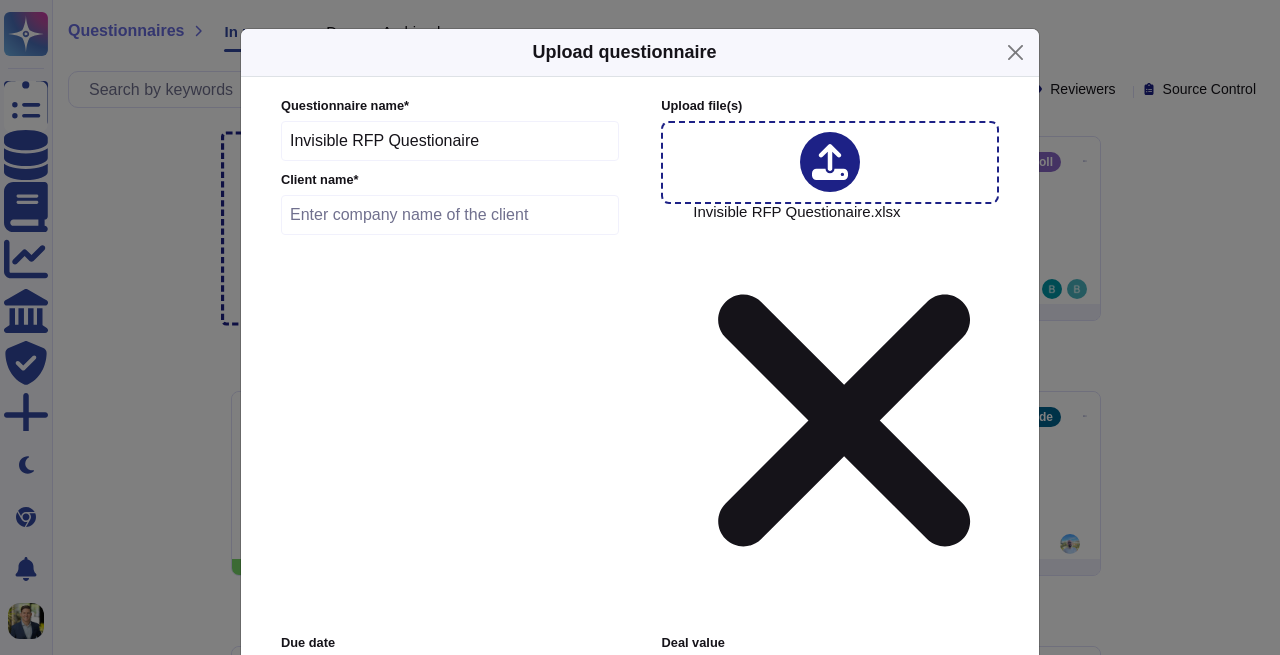 scroll, scrollTop: 3, scrollLeft: 0, axis: vertical 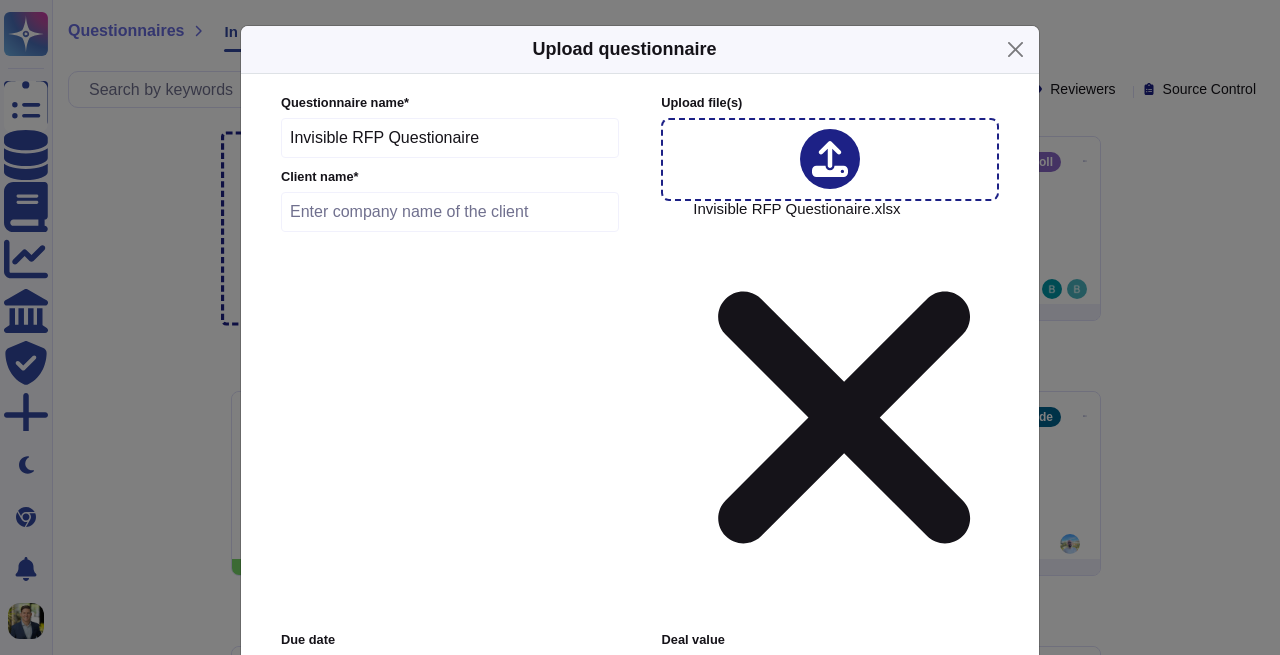 click at bounding box center [450, 212] 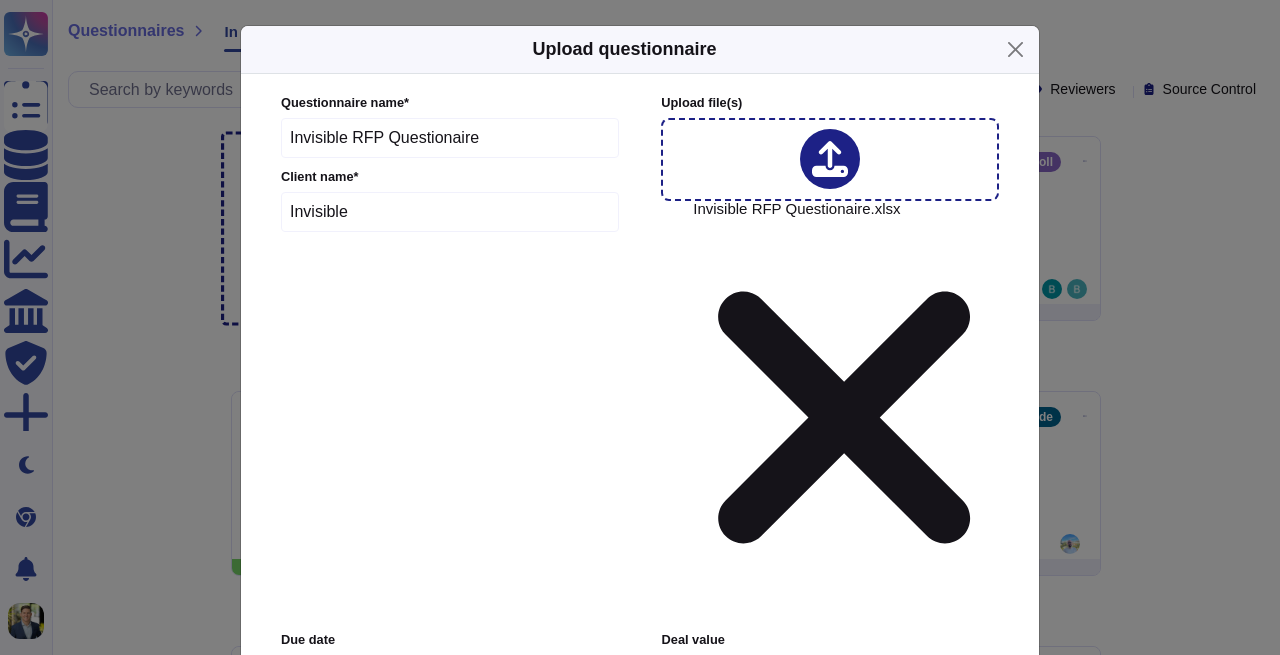 type on "Invisible" 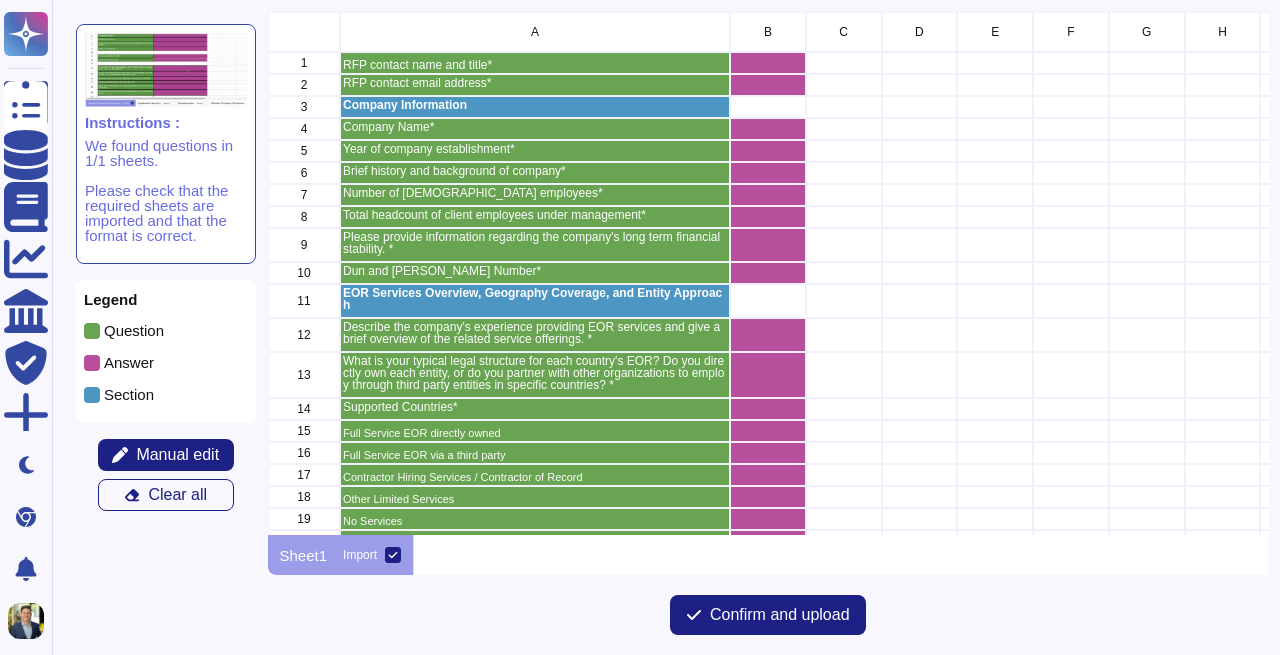 scroll, scrollTop: 1, scrollLeft: 1, axis: both 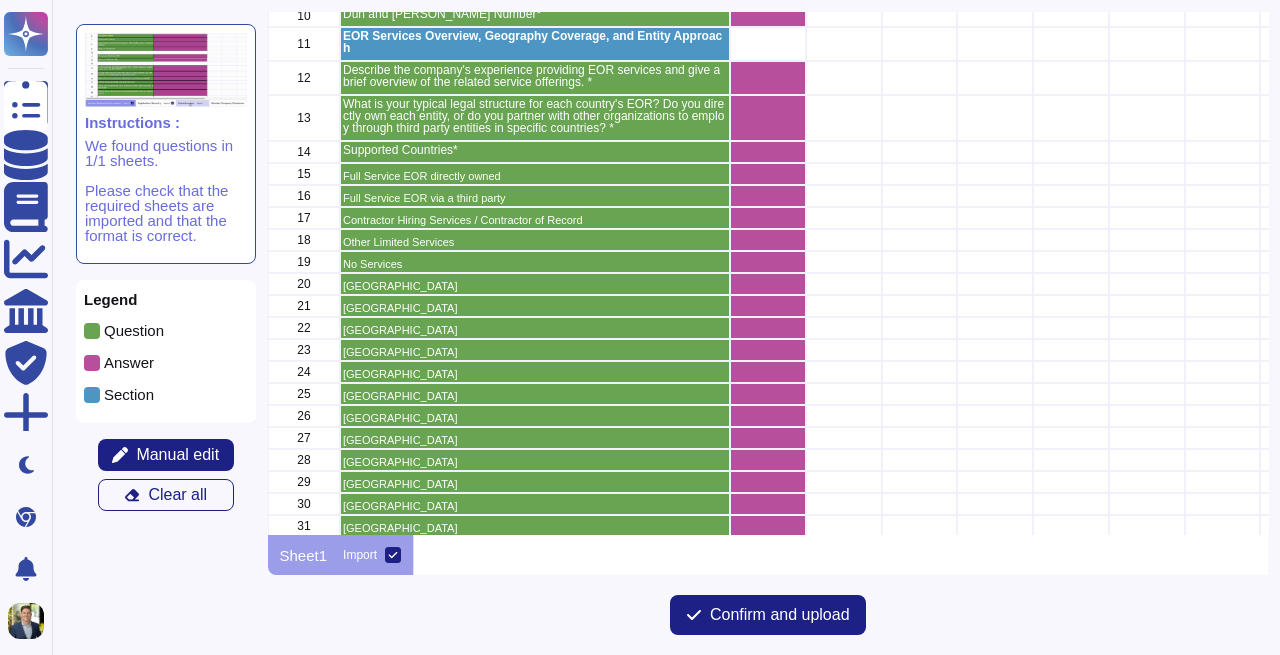 click at bounding box center (768, 262) 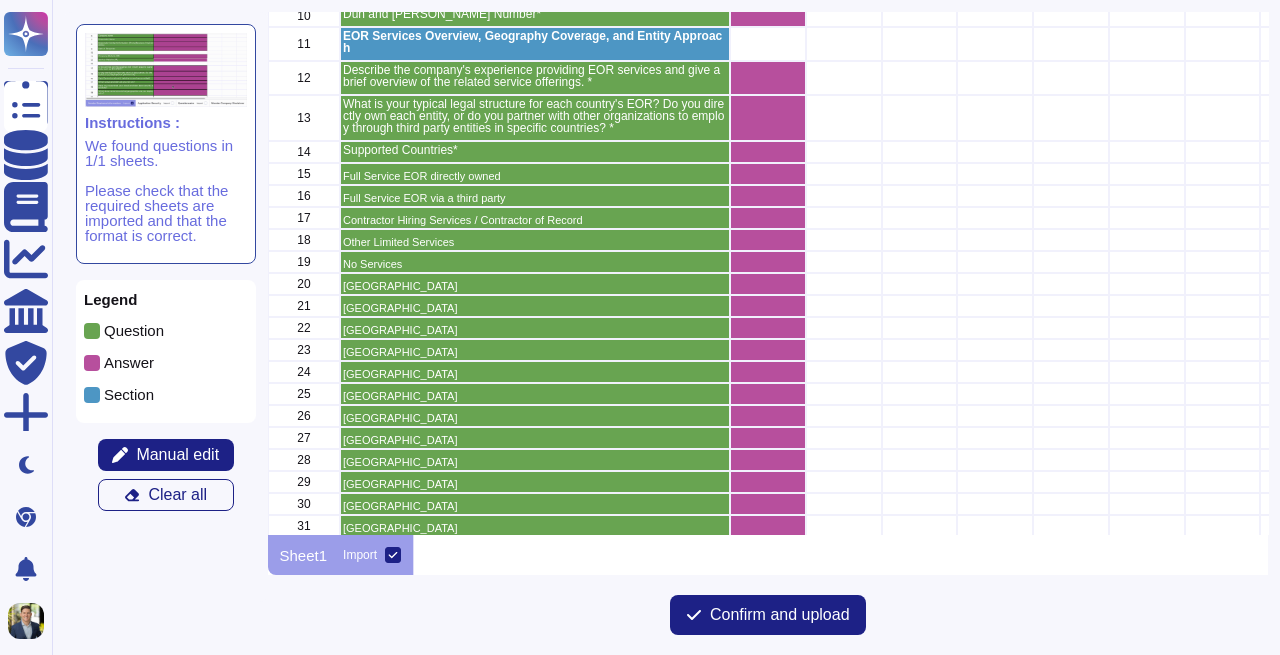 click at bounding box center (768, 262) 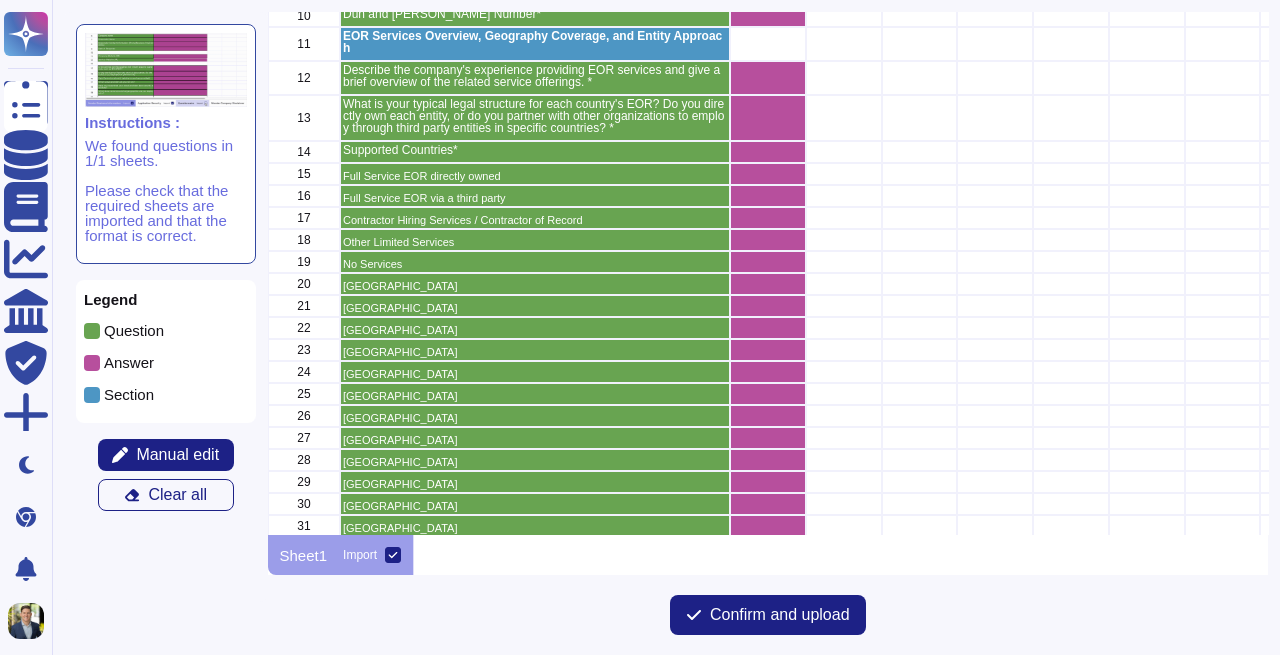 click at bounding box center [768, 262] 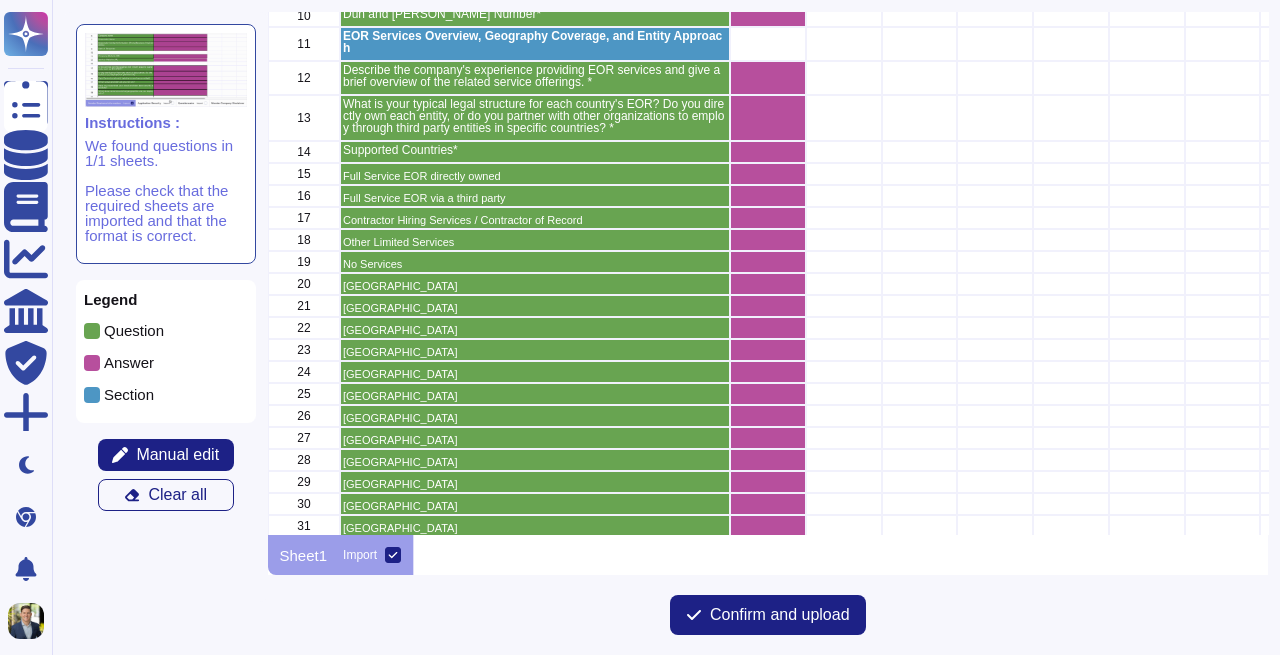 click on "No Services" at bounding box center (535, 264) 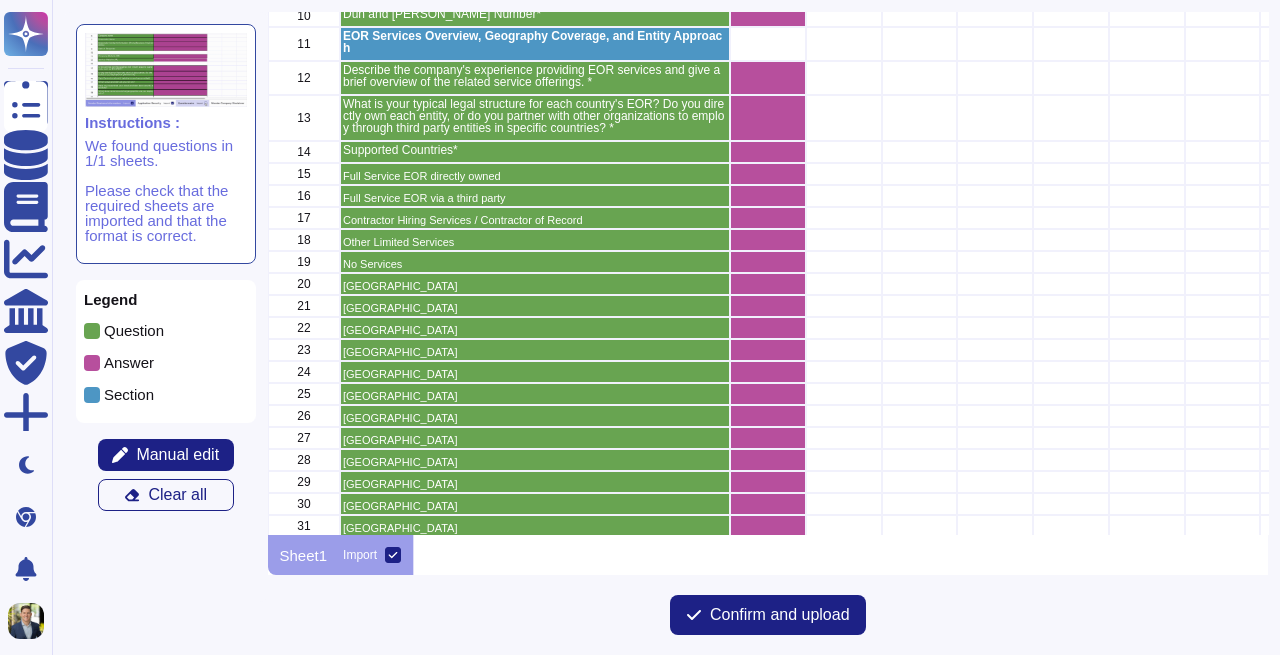 click on "No Services" at bounding box center (535, 264) 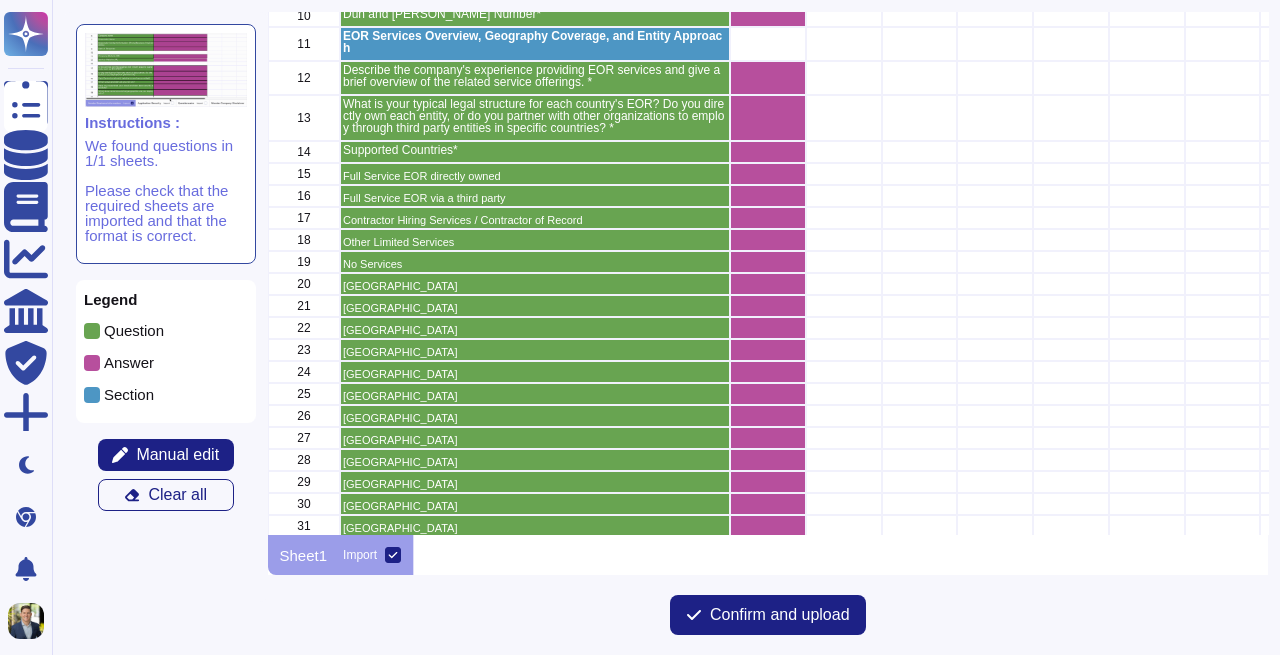 click on "No Services" at bounding box center (535, 264) 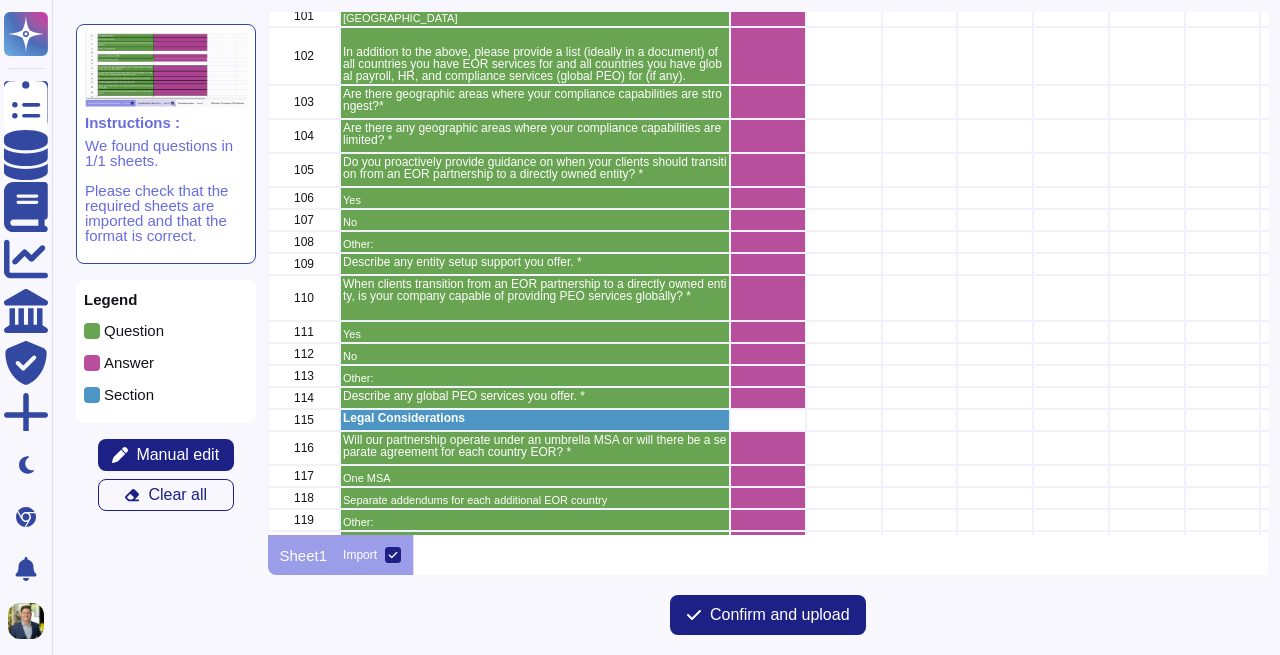 scroll, scrollTop: 2311, scrollLeft: 0, axis: vertical 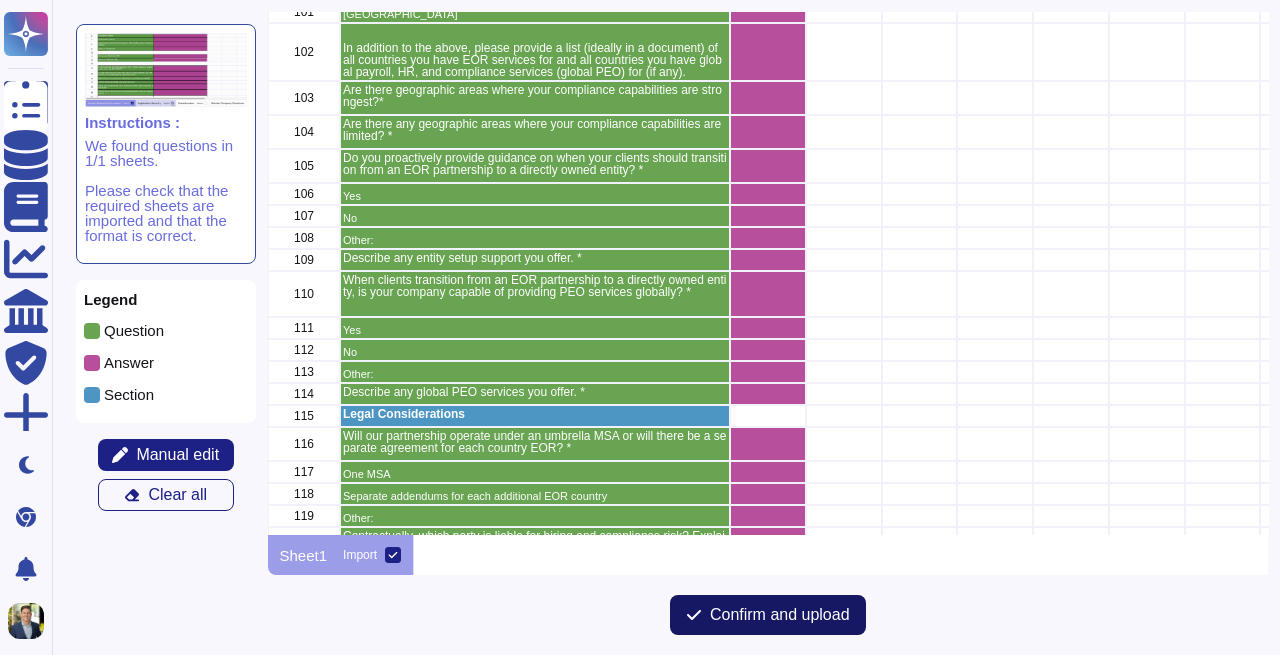 click on "Confirm and upload" at bounding box center (780, 615) 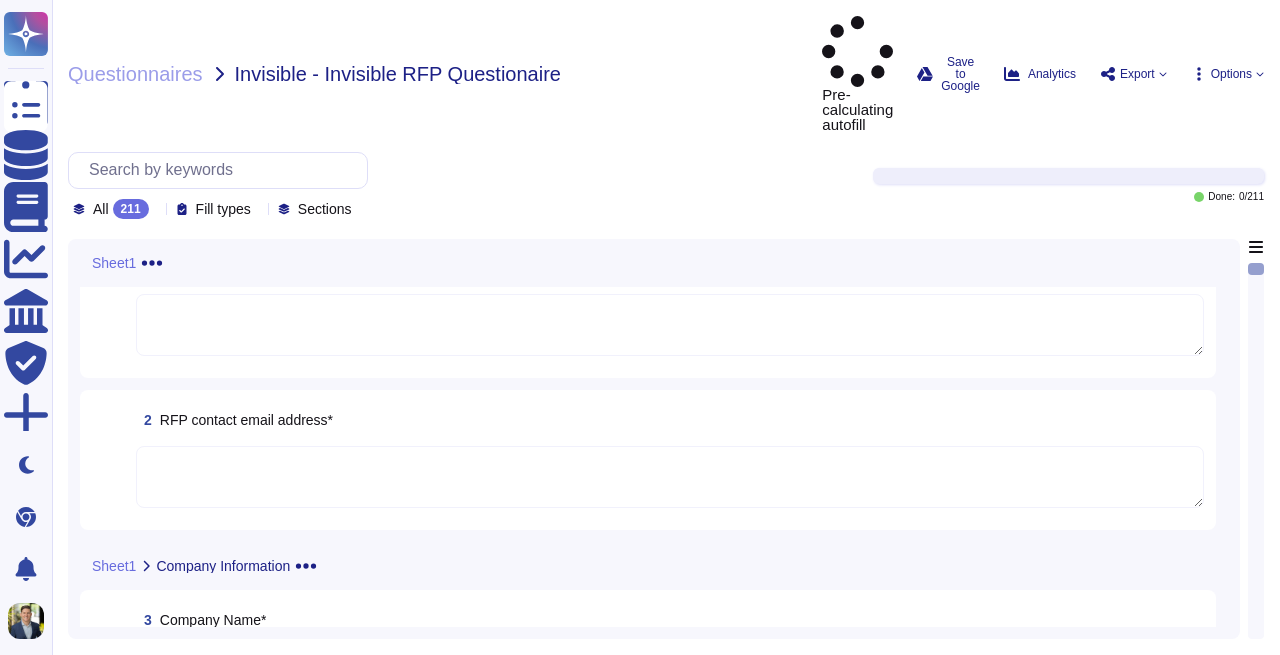 scroll, scrollTop: 0, scrollLeft: 0, axis: both 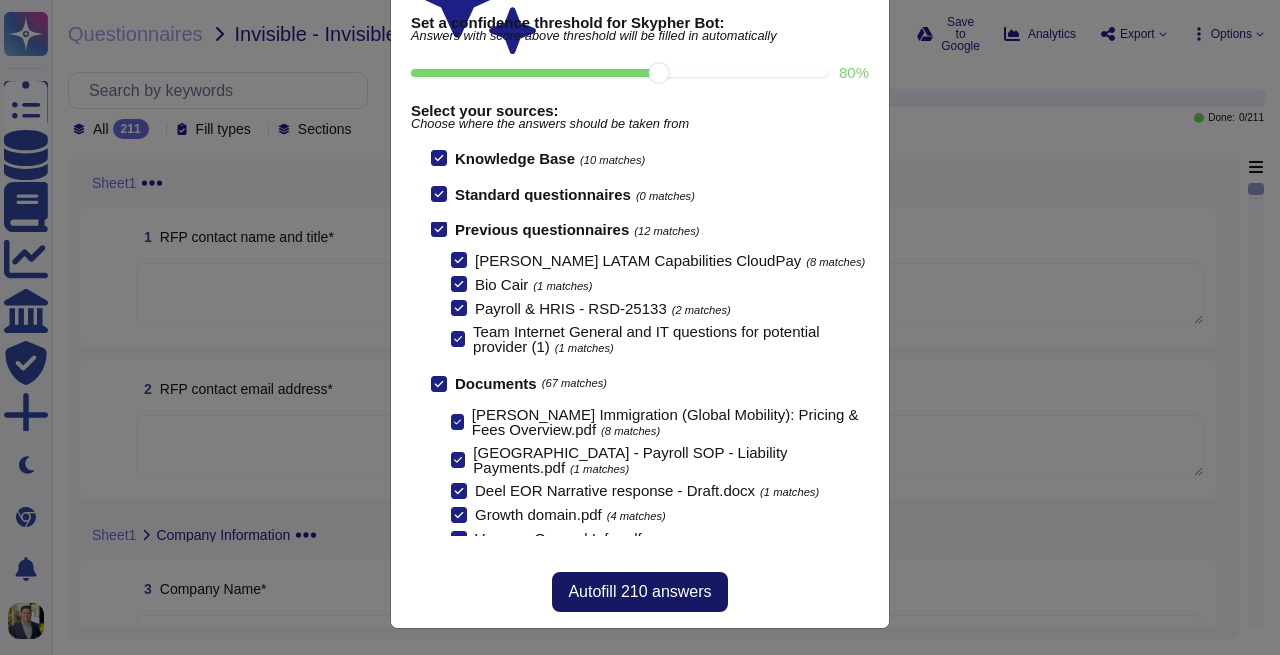 click on "Autofill 210 answers" at bounding box center [639, 592] 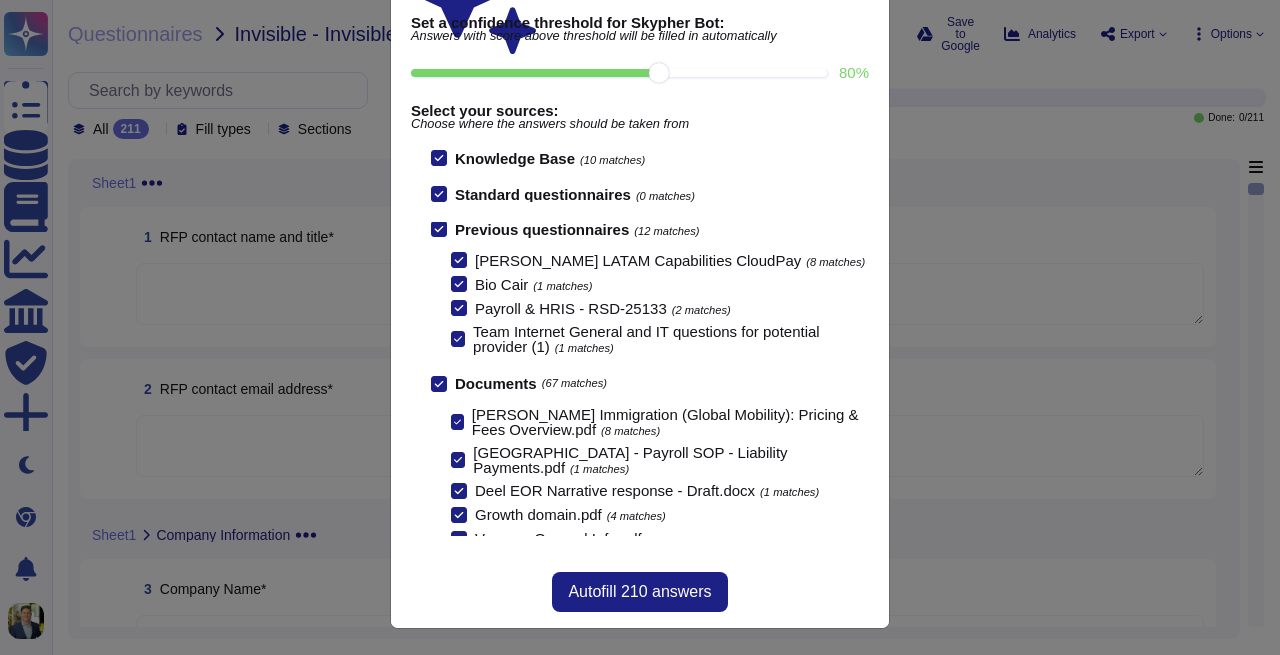 scroll, scrollTop: 142, scrollLeft: 0, axis: vertical 